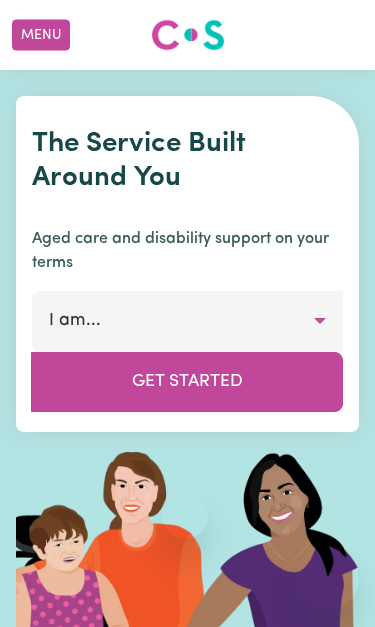 scroll, scrollTop: 0, scrollLeft: 0, axis: both 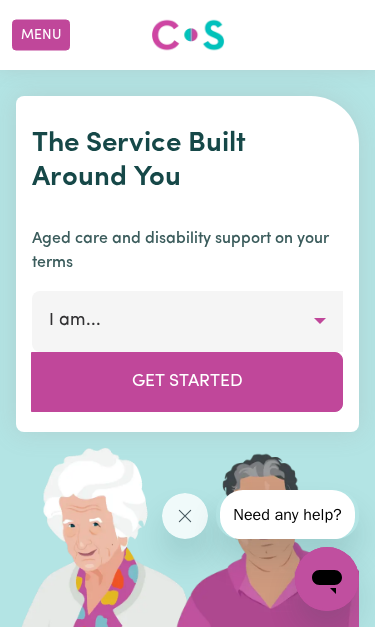 click 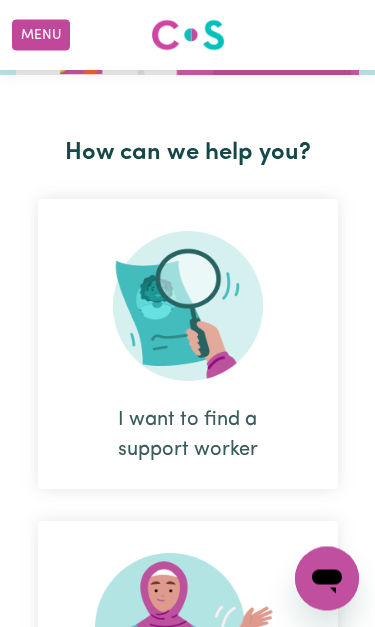 scroll, scrollTop: 610, scrollLeft: 0, axis: vertical 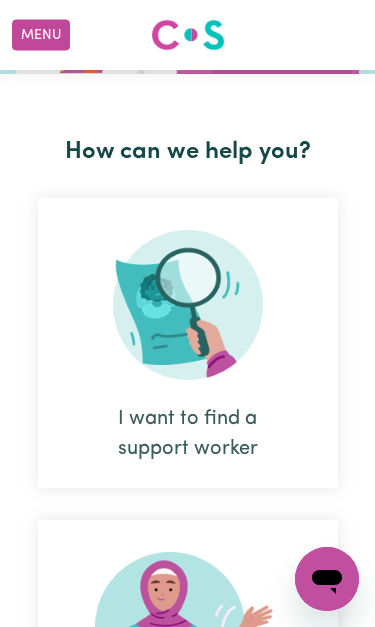 click on "I want to find a support worker" at bounding box center [188, 479] 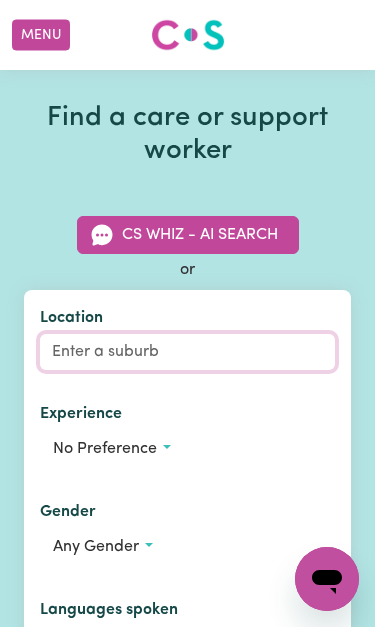 click on "Location" at bounding box center [187, 352] 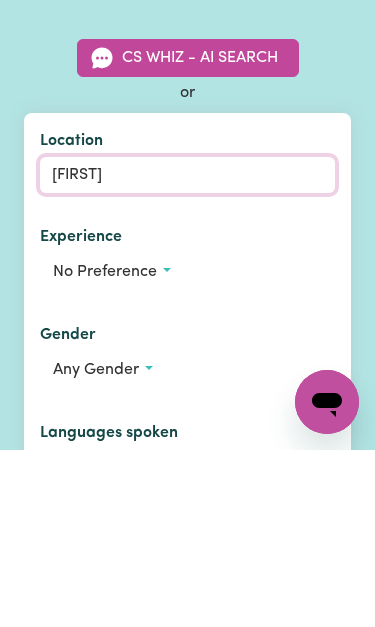 type on "[FIRST]" 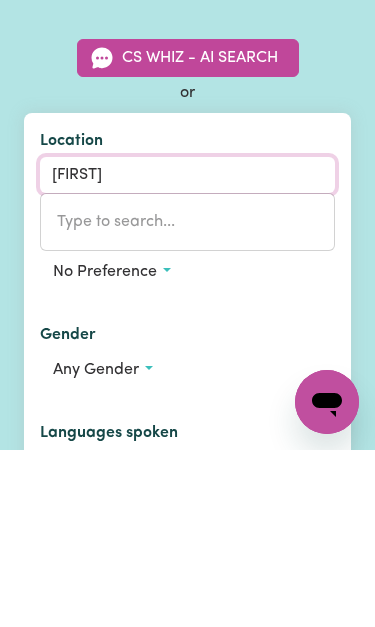 type on "[FIRST] HEIGHTS, [STATE], [POSTAL_CODE]" 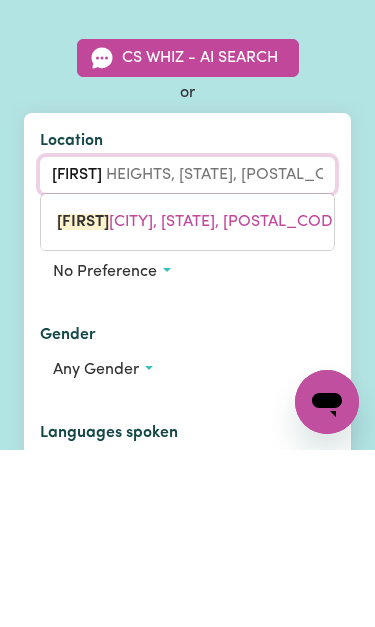 type on "[FIRST] [LAST]" 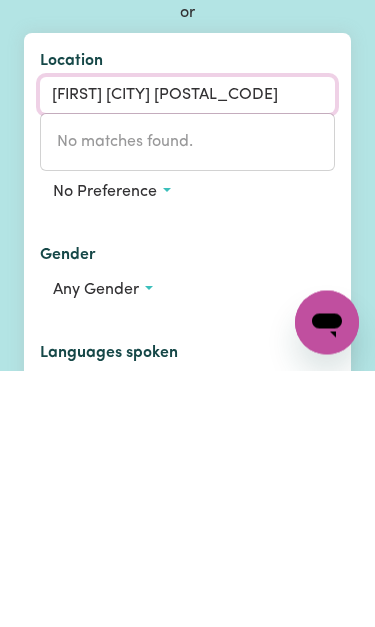 type on "[FIRST] [CITY] [POSTAL_CODE]" 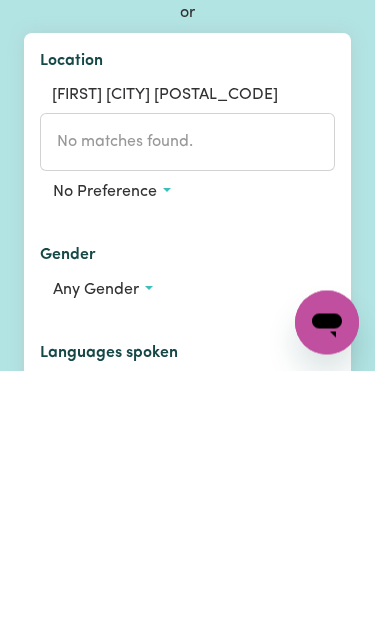 click on "Any gender" at bounding box center (187, 547) 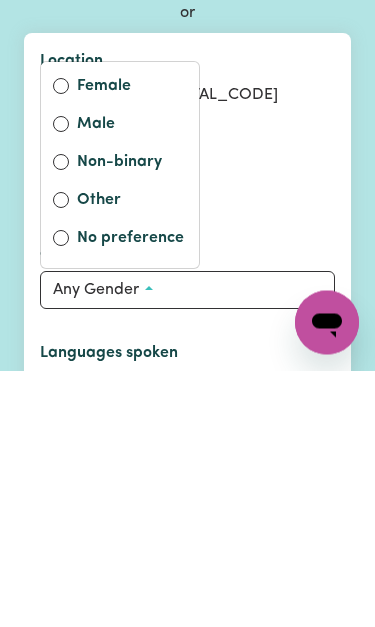 scroll, scrollTop: 257, scrollLeft: 0, axis: vertical 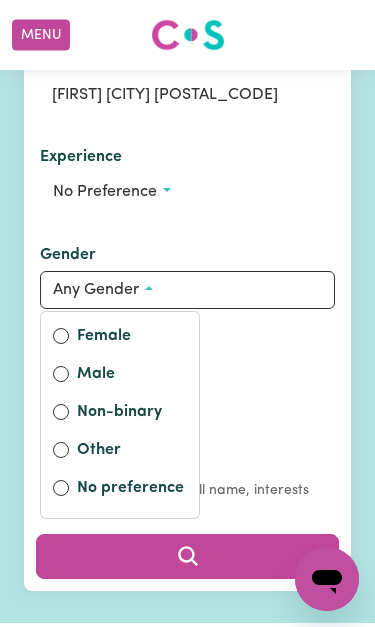 click on "Female" at bounding box center (132, 338) 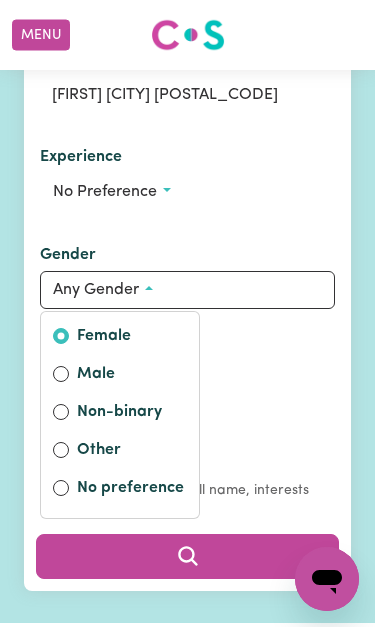 radio on "true" 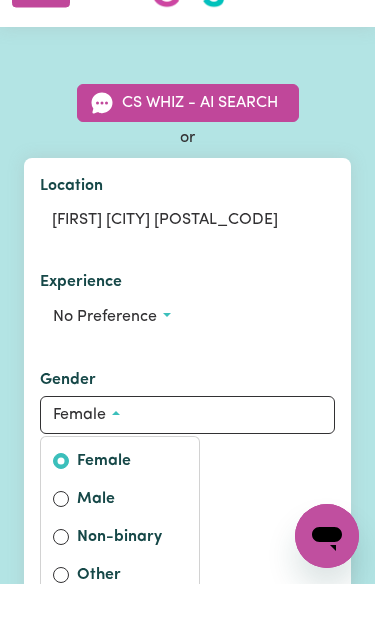 scroll, scrollTop: 132, scrollLeft: 0, axis: vertical 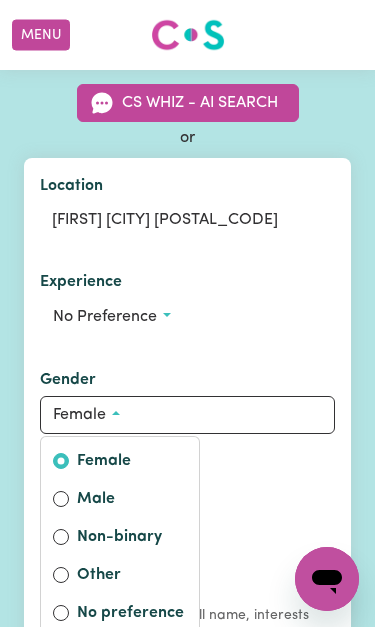 click on "No preference" at bounding box center (187, 317) 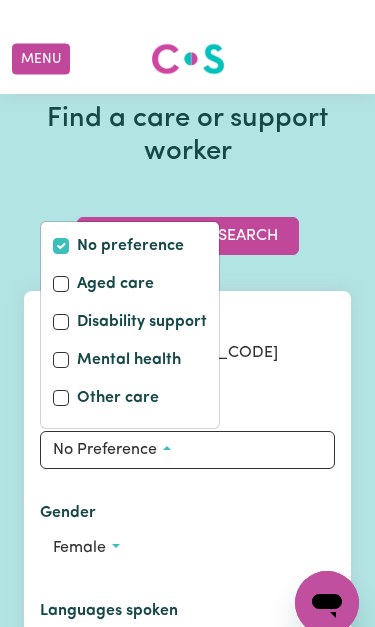 scroll, scrollTop: 0, scrollLeft: 0, axis: both 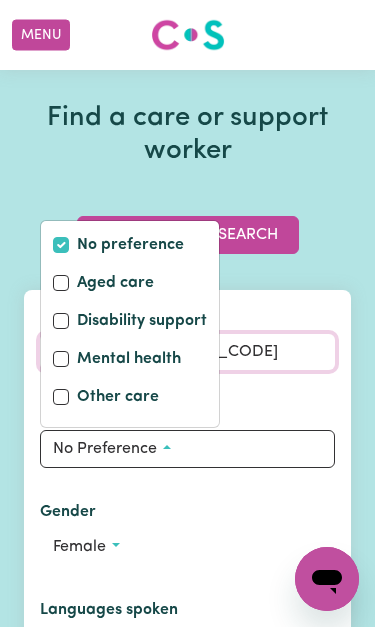 click on "[FIRST] [CITY] [POSTAL_CODE]" at bounding box center (187, 352) 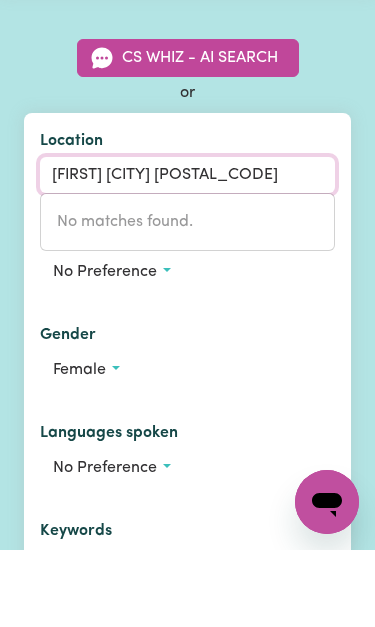 scroll, scrollTop: 102, scrollLeft: 0, axis: vertical 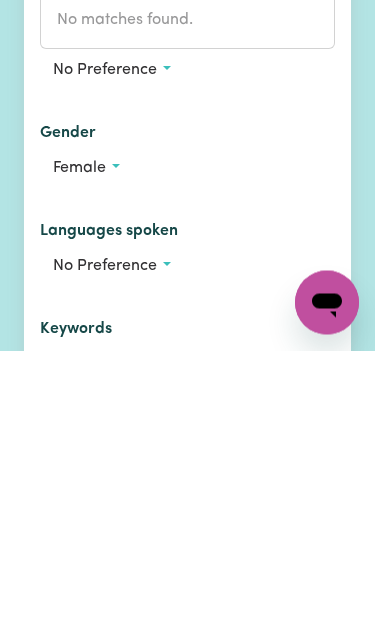 click on "No preference" at bounding box center (187, 543) 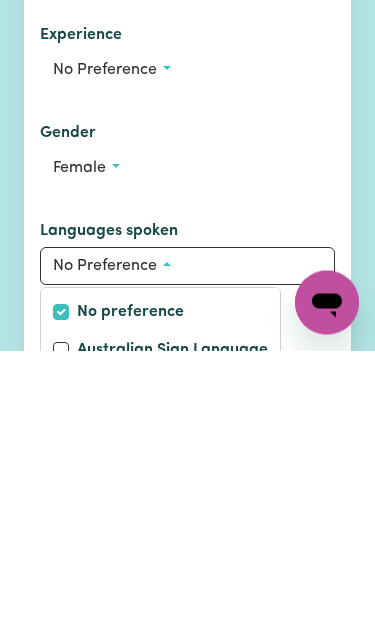 scroll, scrollTop: 379, scrollLeft: 0, axis: vertical 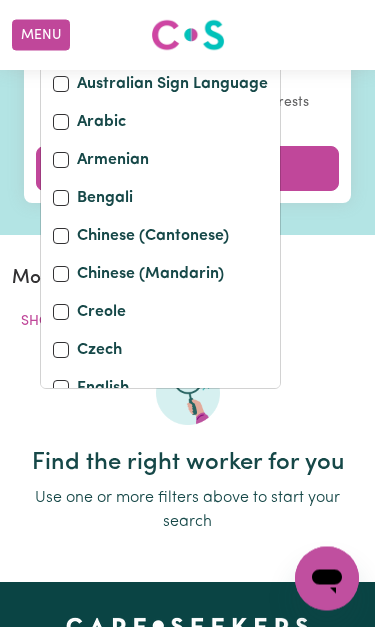 click on "English" at bounding box center (61, 389) 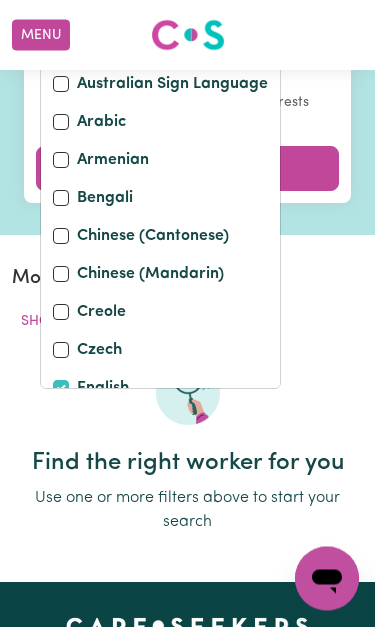 checkbox on "true" 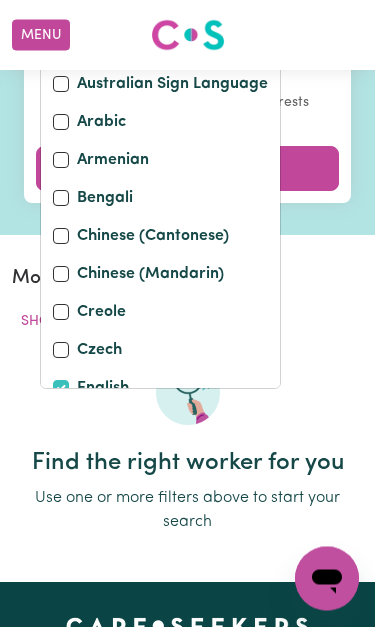 checkbox on "false" 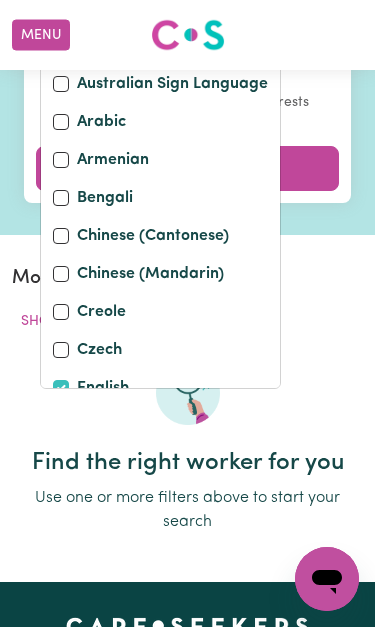 click on "More filters: Workers with an NDIS worker screening badge Workers who can drive Workers with a Cert III Workers with a Cert IV New care workers Popular care workers Able to assist with personal care Show  Filters" at bounding box center [187, 314] 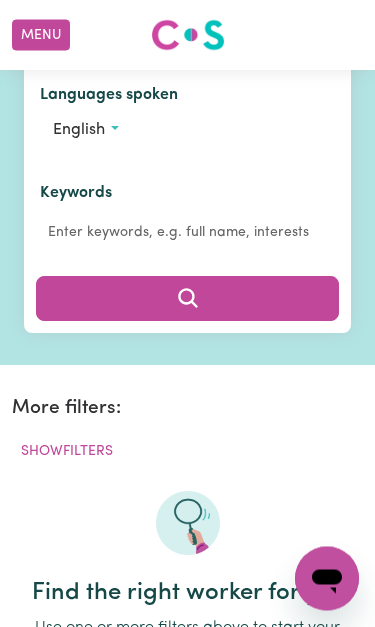 scroll, scrollTop: 517, scrollLeft: 0, axis: vertical 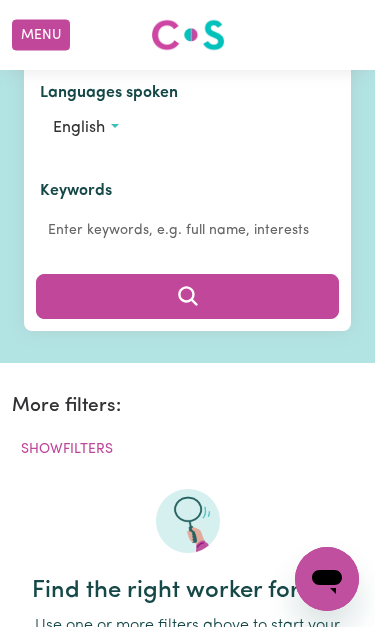 click 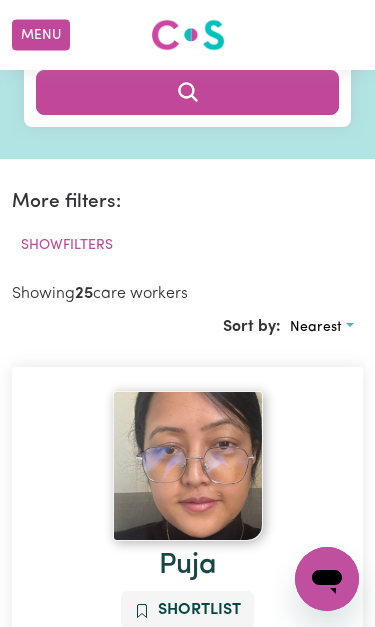 scroll, scrollTop: 716, scrollLeft: 0, axis: vertical 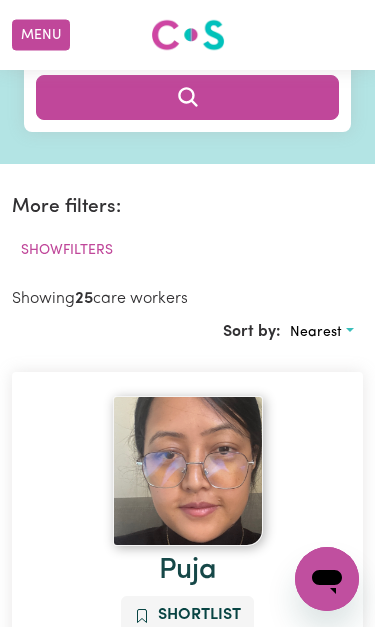 click at bounding box center [187, 97] 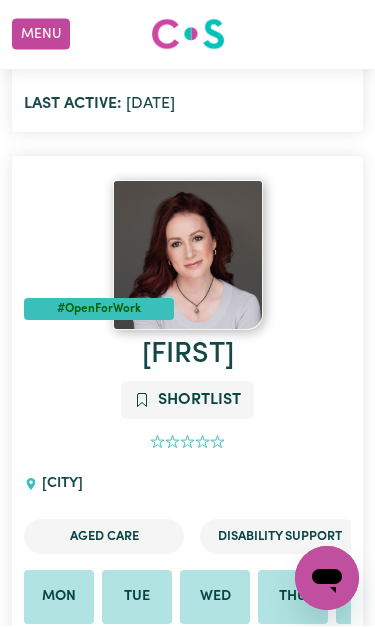 scroll, scrollTop: 4105, scrollLeft: 0, axis: vertical 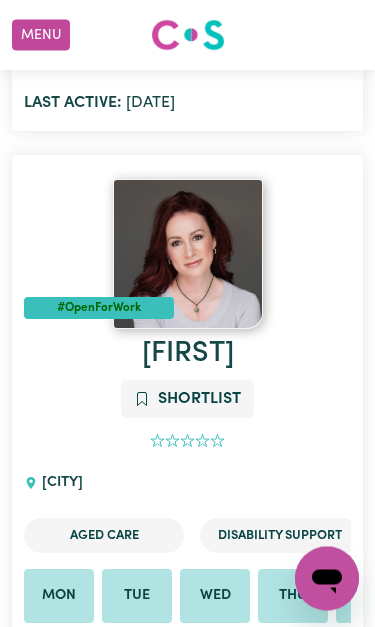 click on "[CITY]" at bounding box center [59, 484] 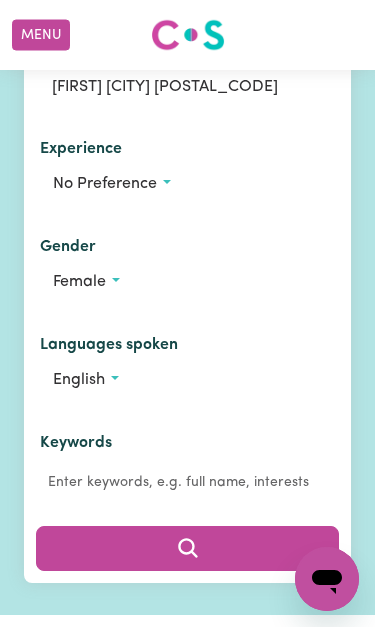 scroll, scrollTop: 0, scrollLeft: 0, axis: both 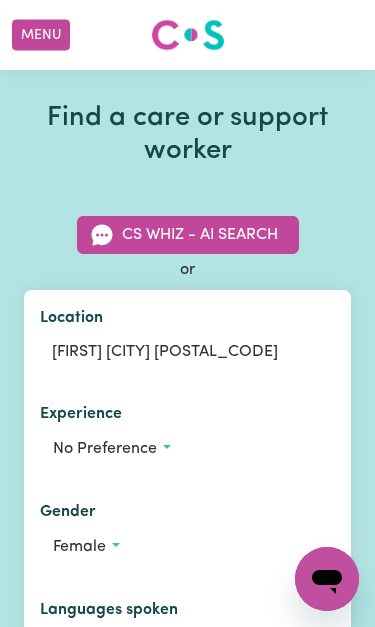 click on "CS Whiz - AI Search" at bounding box center (188, 235) 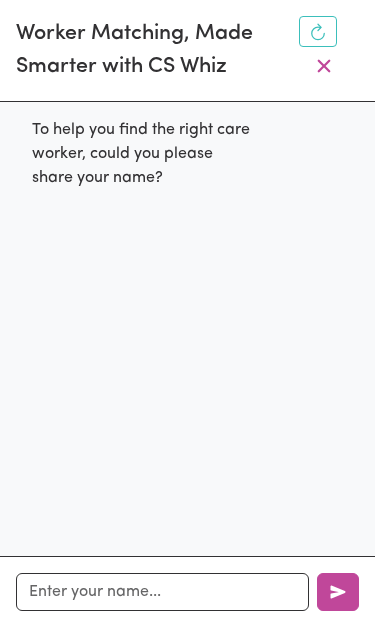 scroll, scrollTop: 48, scrollLeft: 0, axis: vertical 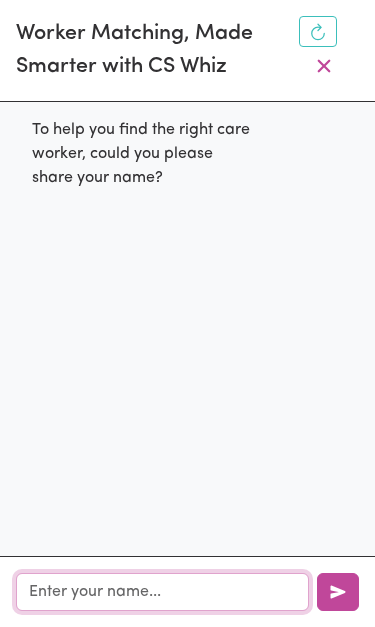 click at bounding box center (162, 592) 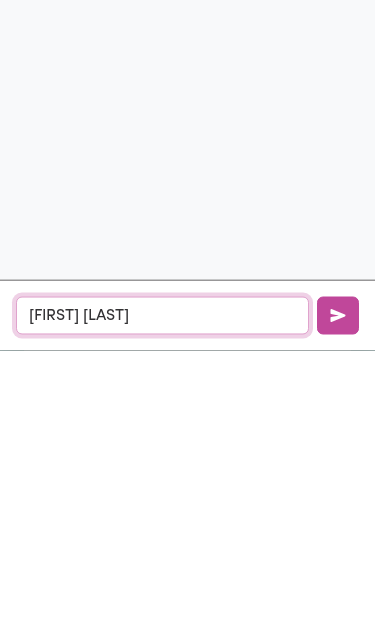 type on "[FIRST] [LAST]" 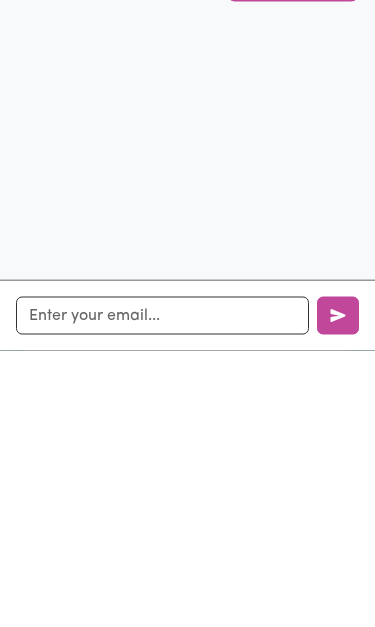 scroll, scrollTop: 417, scrollLeft: 0, axis: vertical 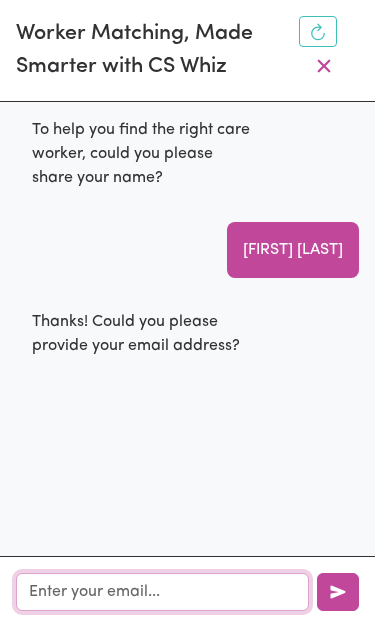 click at bounding box center (162, 592) 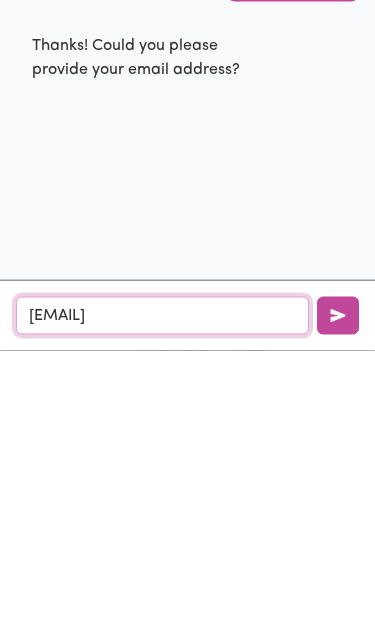 type on "[EMAIL]" 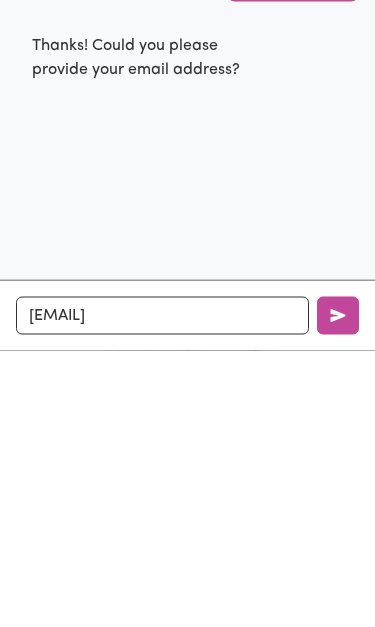 click at bounding box center (338, 592) 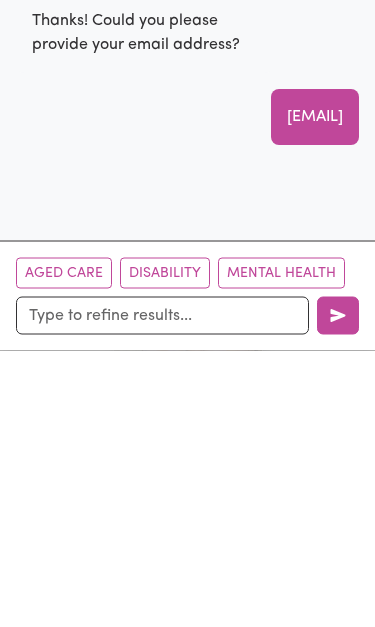 scroll, scrollTop: 118, scrollLeft: 0, axis: vertical 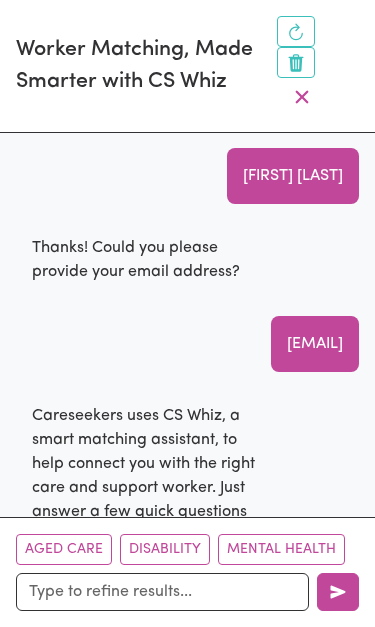 click on "Aged Care" at bounding box center [64, 549] 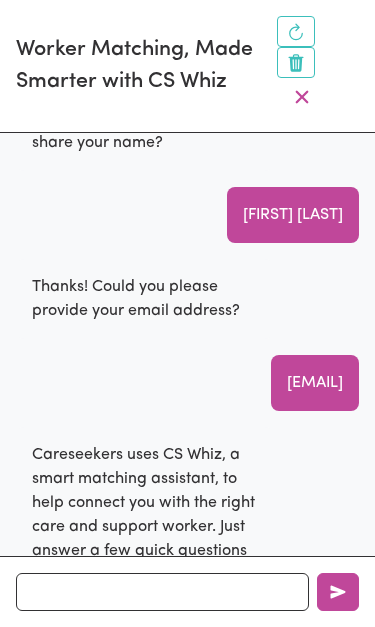 scroll, scrollTop: 79, scrollLeft: 0, axis: vertical 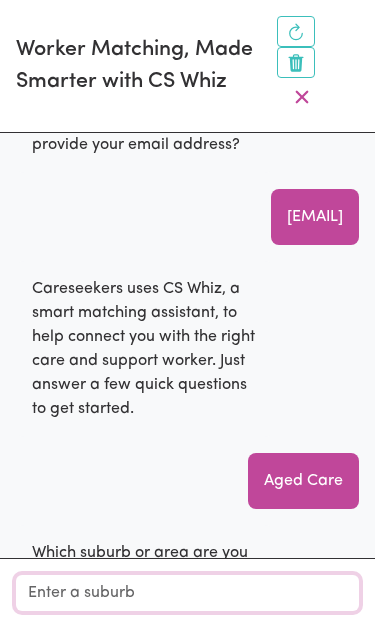click on "Location" at bounding box center (187, 593) 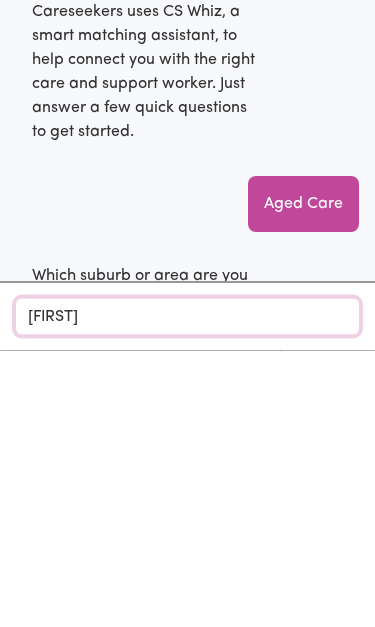 type on "[FIRST]" 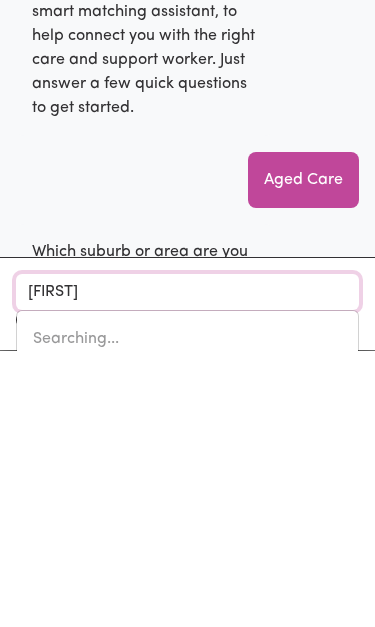 type on "[FIRST] HEIGHTS, [STATE], [POSTAL_CODE]" 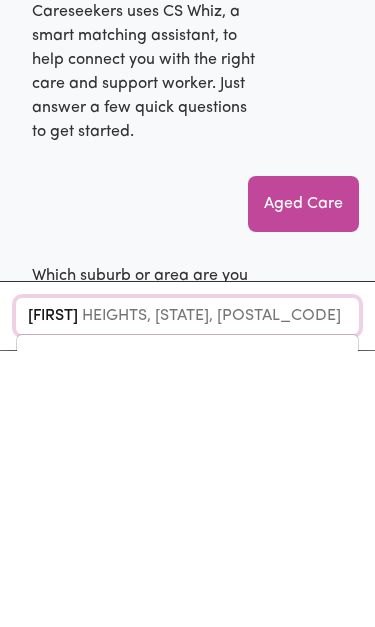 type on "[FIRST] [LAST]" 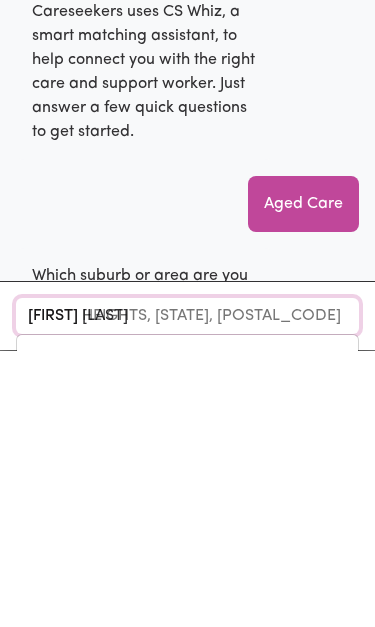 type 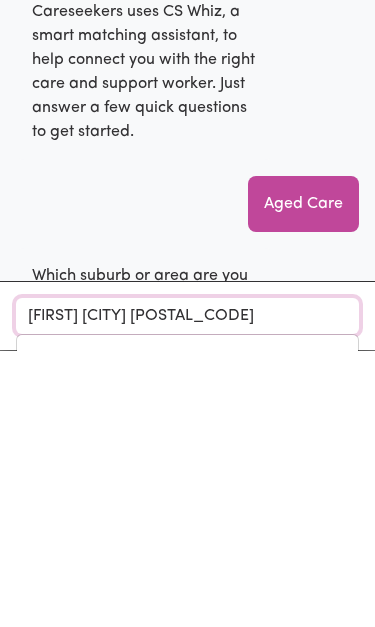type on "[FIRST] [CITY] [POSTAL_CODE]" 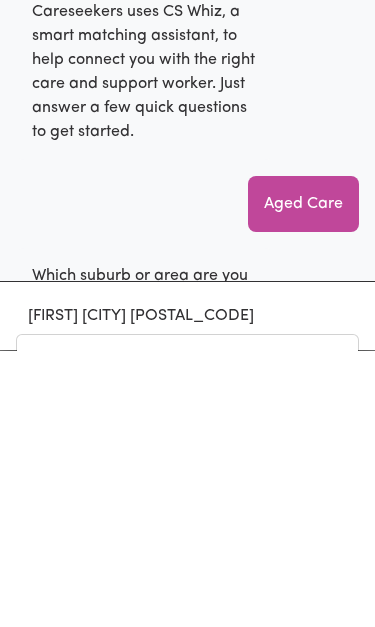 scroll, scrollTop: 1252, scrollLeft: 0, axis: vertical 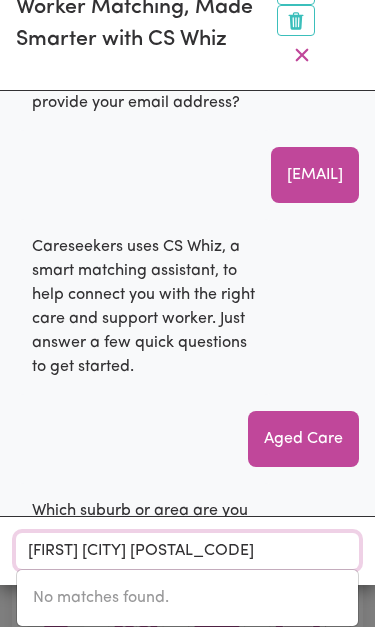 click on "[FIRST] [CITY] [POSTAL_CODE]" at bounding box center [187, 551] 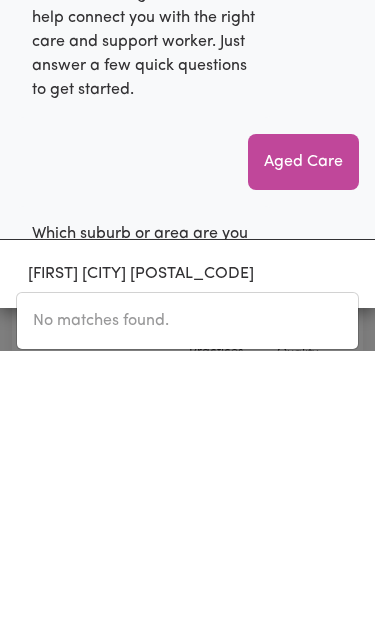 scroll, scrollTop: 1628, scrollLeft: 0, axis: vertical 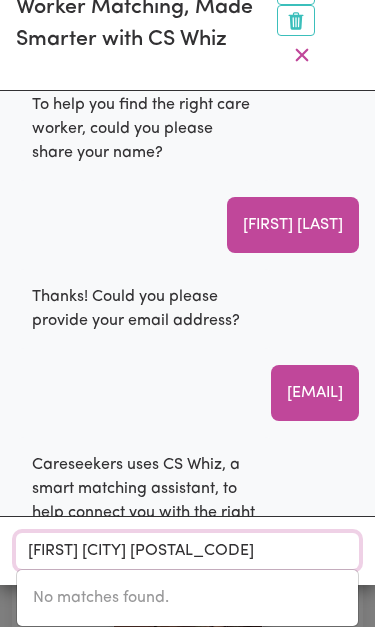 click on "[FIRST] [CITY] [POSTAL_CODE]" at bounding box center [187, 551] 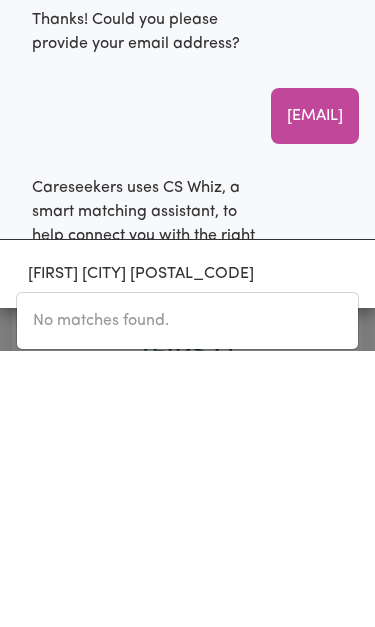 scroll, scrollTop: 2004, scrollLeft: 0, axis: vertical 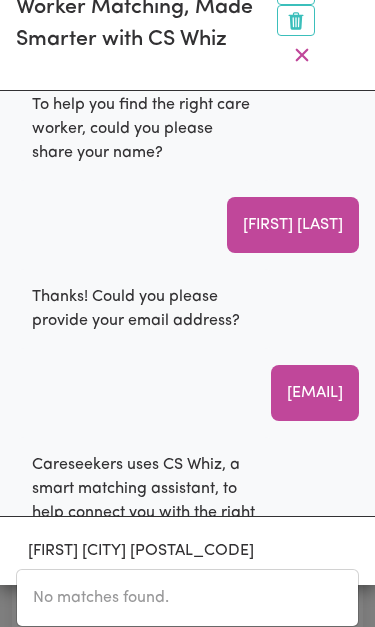 click on "To help you find the right care worker, could you please share your name? [FIRST] [LAST] Thanks! Could you please provide your email address? [EMAIL] Careseekers uses CS Whiz, a smart matching assistant, to help connect you with the right care and support worker. Just answer a few quick questions to get started. Aged Care Which suburb or area are you looking for a worker in?" at bounding box center (187, 296) 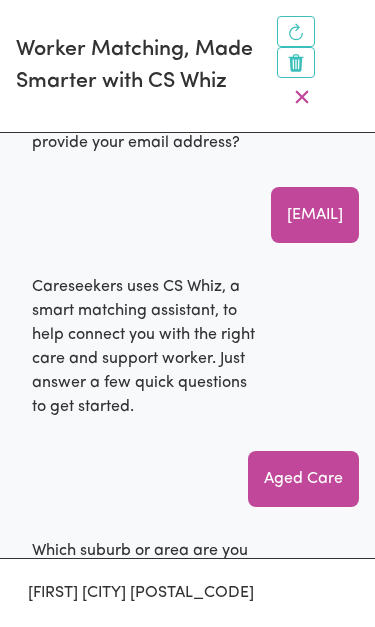 scroll, scrollTop: 218, scrollLeft: 0, axis: vertical 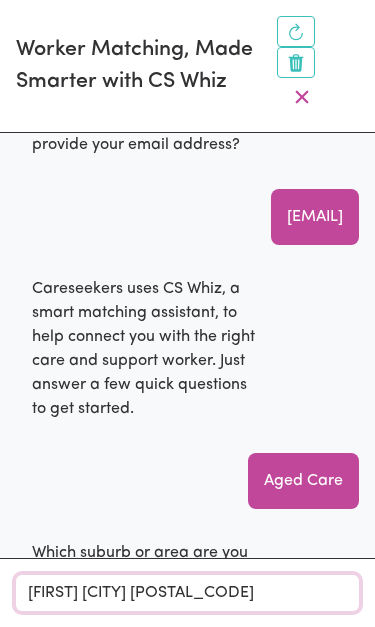click on "[FIRST] [CITY] [POSTAL_CODE]" at bounding box center [187, 593] 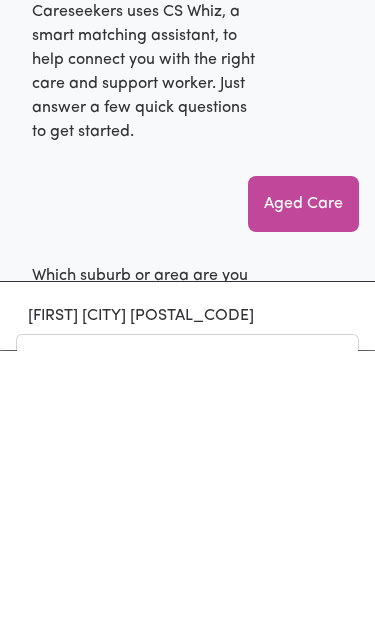 scroll, scrollTop: 2422, scrollLeft: 0, axis: vertical 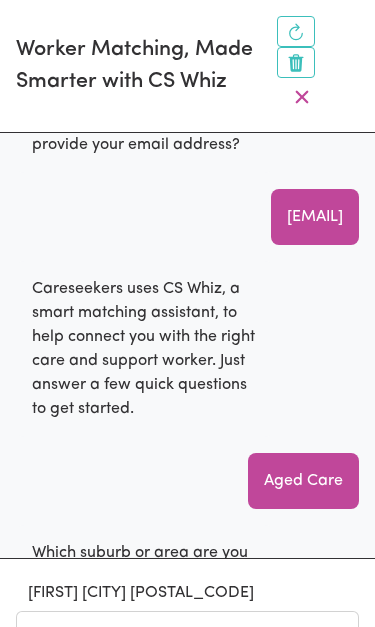click on "To help you find the right care worker, could you please share your name? [FIRST] [LAST] Thanks! Could you please provide your email address? [EMAIL] Careseekers uses CS Whiz, a smart matching assistant, to help connect you with the right care and support worker. Just answer a few quick questions to get started. Aged Care Which suburb or area are you looking for a worker in?" at bounding box center (187, 338) 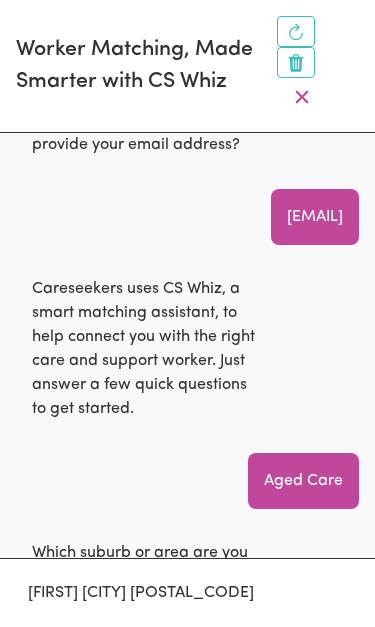 scroll, scrollTop: 77, scrollLeft: 0, axis: vertical 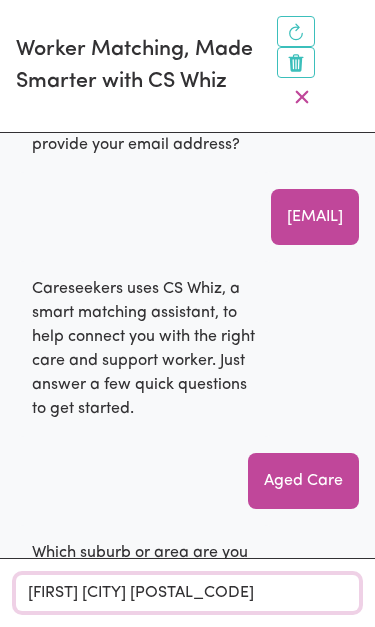 click on "[FIRST] [CITY] [POSTAL_CODE]" at bounding box center [187, 593] 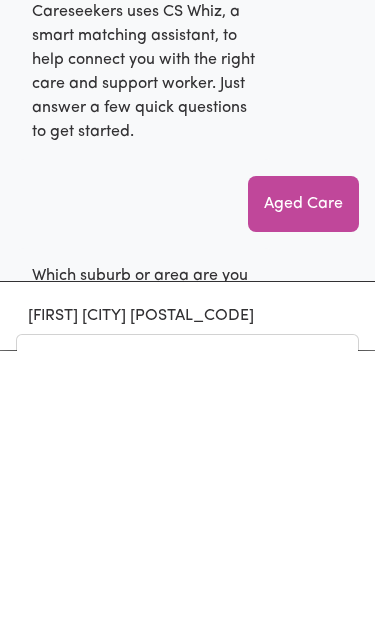 scroll, scrollTop: 2840, scrollLeft: 0, axis: vertical 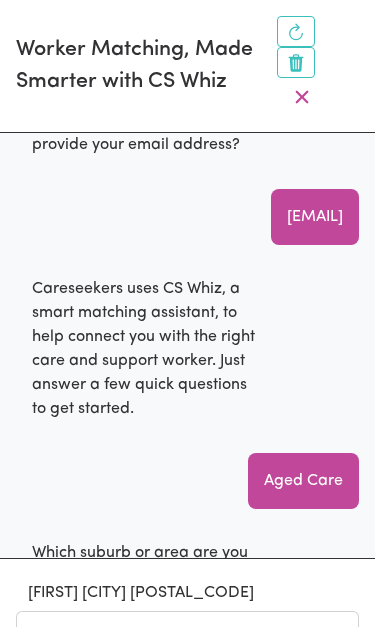 click on "Which suburb or area are you looking for a worker in?" at bounding box center [144, 565] 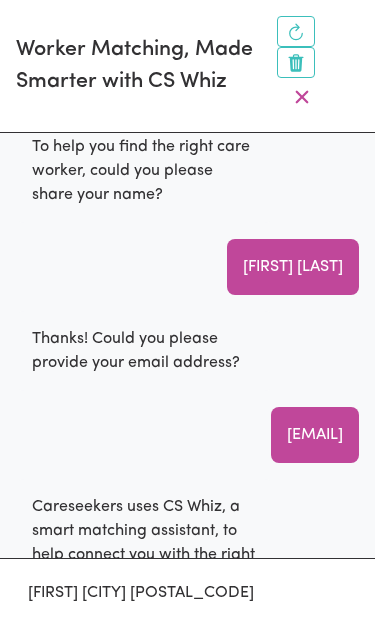 scroll, scrollTop: 0, scrollLeft: 0, axis: both 